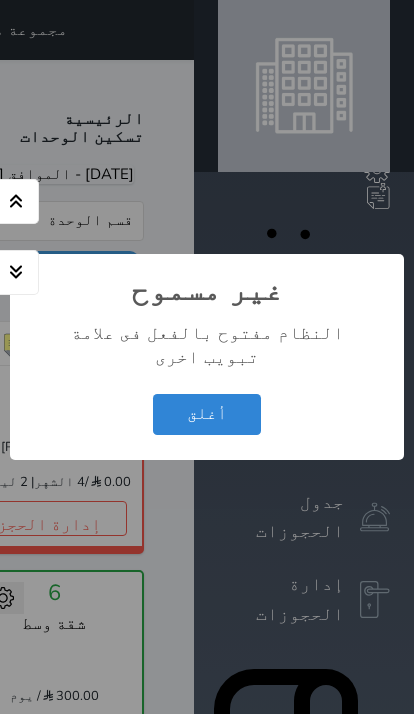 scroll, scrollTop: 78, scrollLeft: 0, axis: vertical 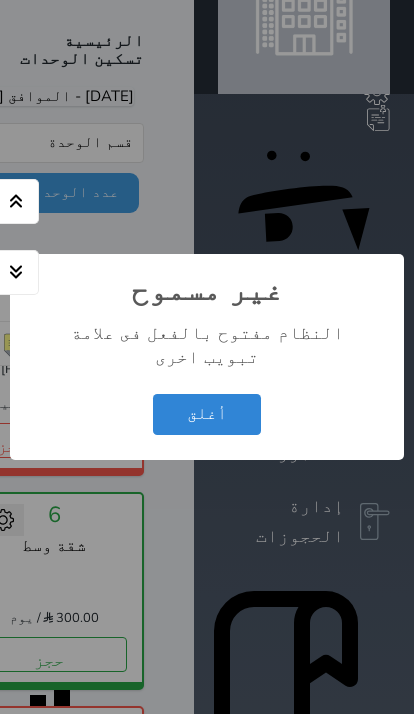 click on "أغلق" at bounding box center [207, 414] 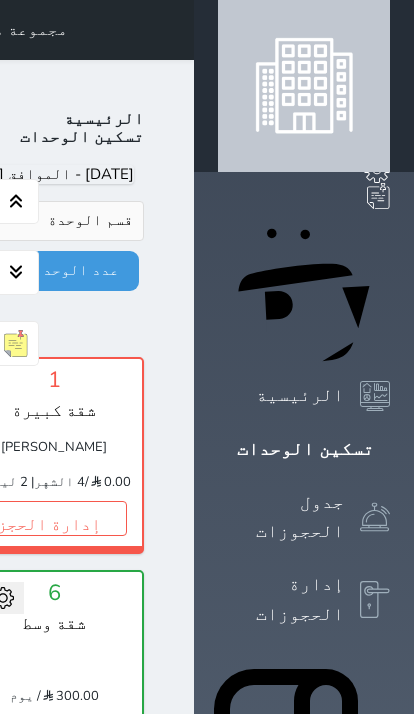 scroll, scrollTop: 78, scrollLeft: 0, axis: vertical 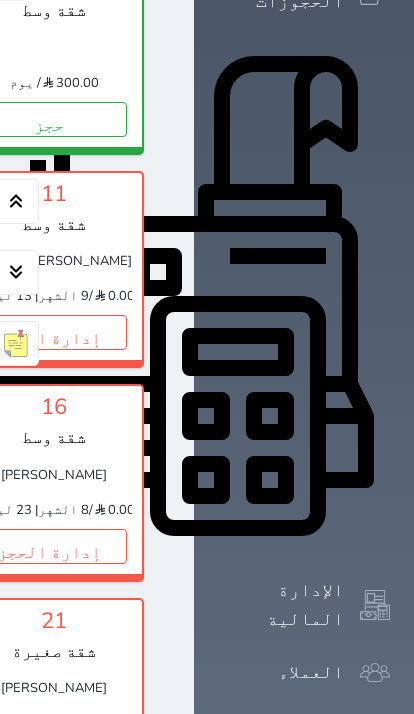 click at bounding box center (-538, 84) 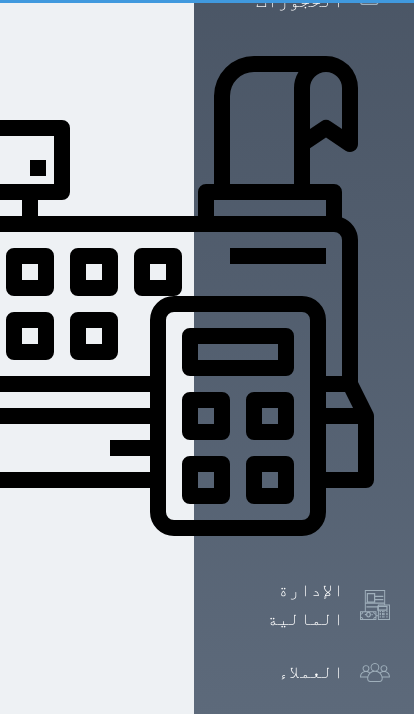 scroll, scrollTop: 1, scrollLeft: 0, axis: vertical 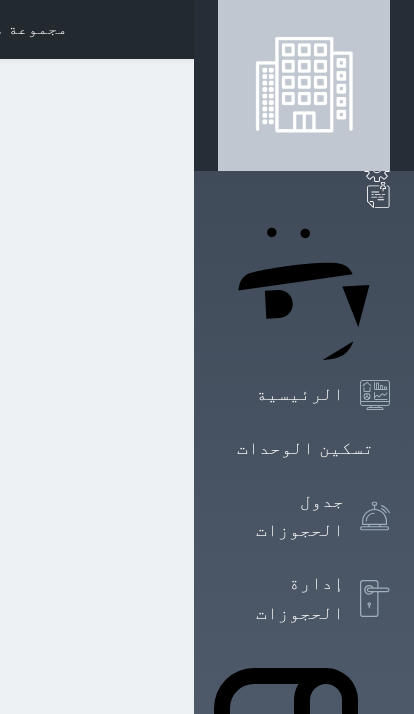 select on "1" 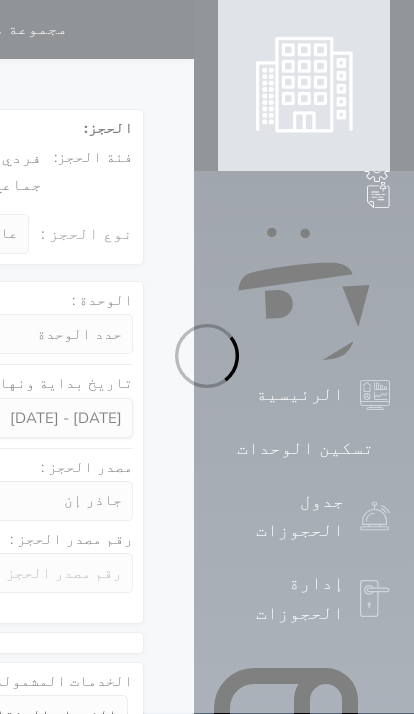 select 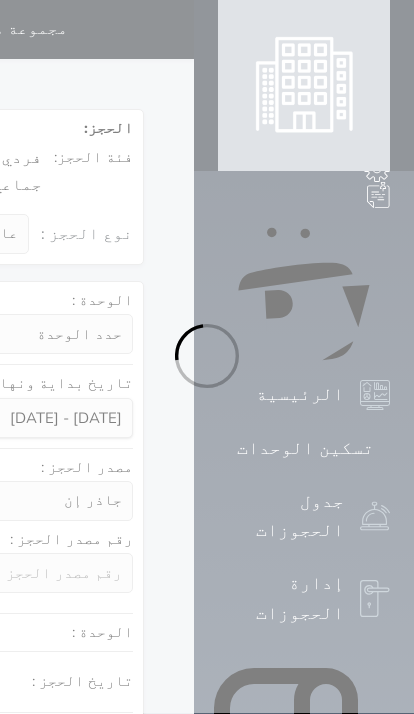 select on "1" 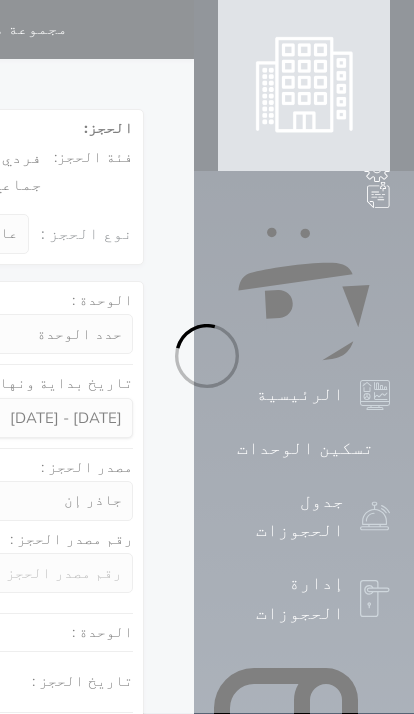 select on "113" 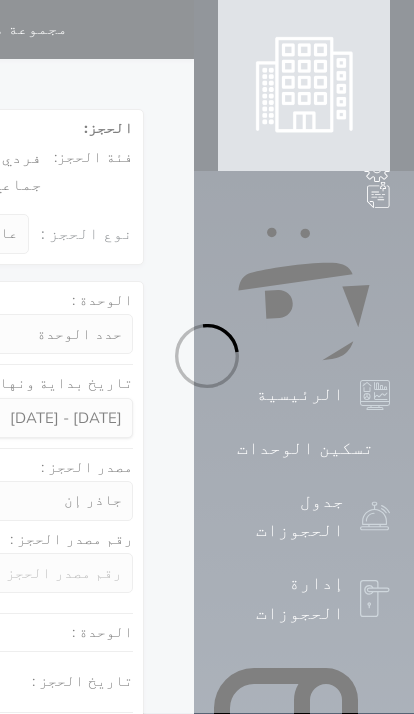 select on "1" 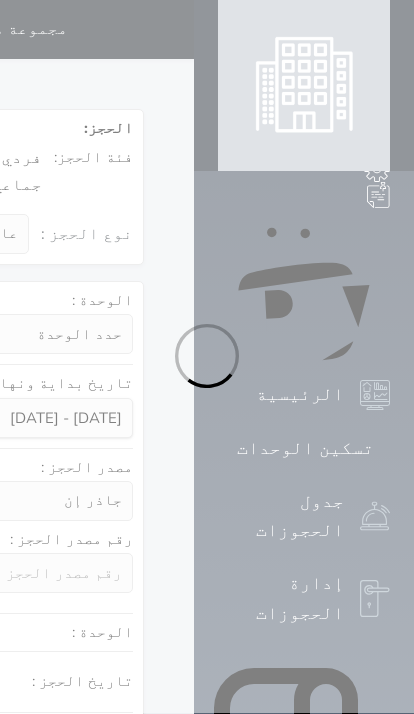 select 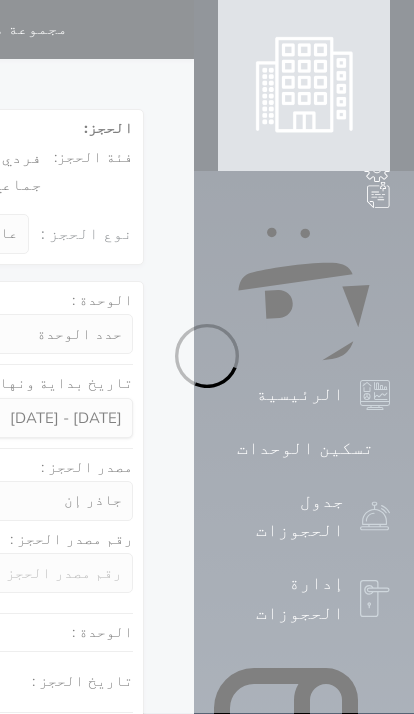 select on "7" 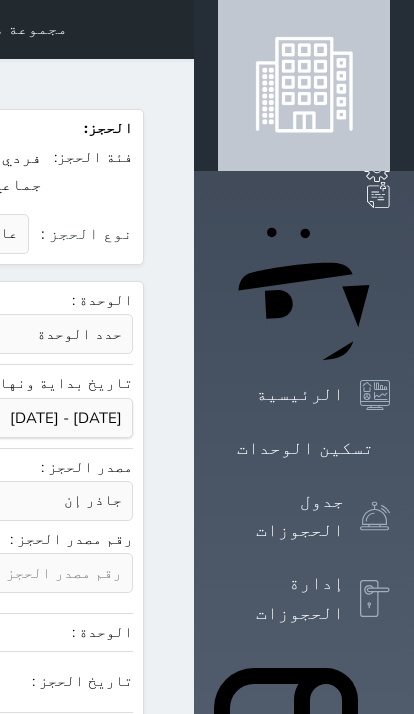select 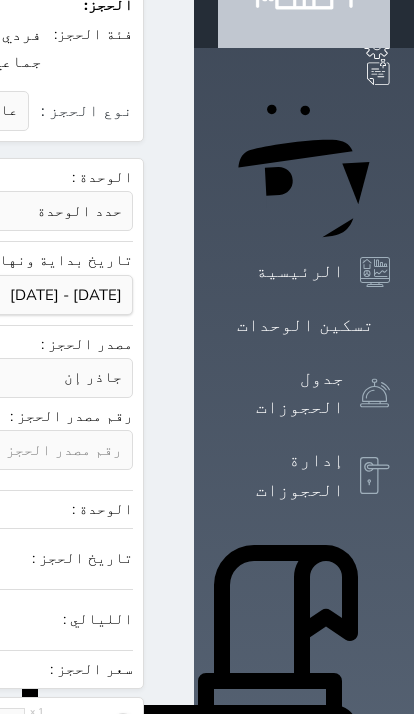 scroll, scrollTop: 124, scrollLeft: 0, axis: vertical 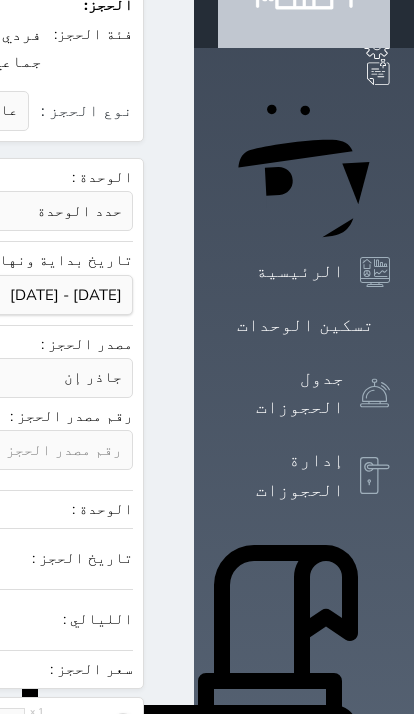click at bounding box center [-122, 610] 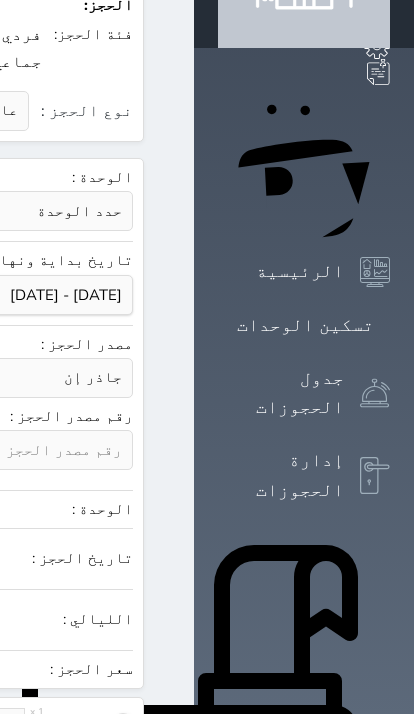 select on "1" 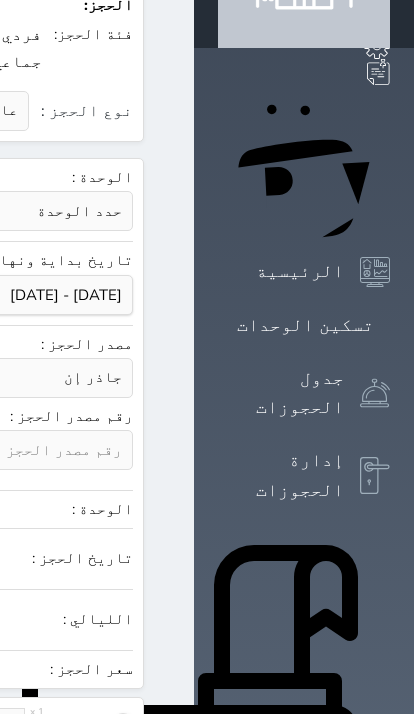 click at bounding box center [-122, 610] 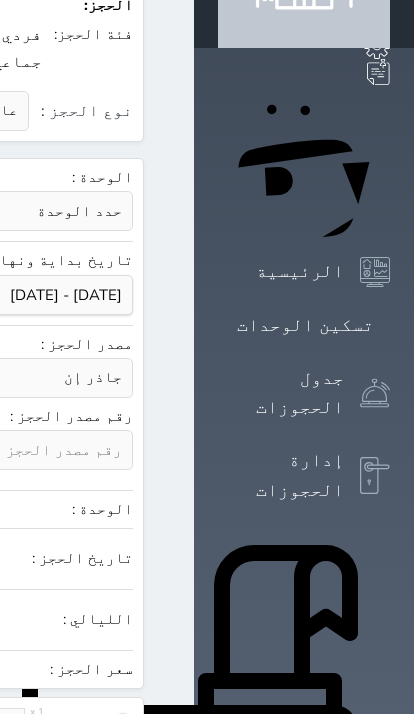 click on "جاذر إن استقبال الموقع الإلكتروني بوكينج المسافر اكسبيديا مواقع التواصل الإجتماعي اويو اخرى" at bounding box center [-336, 378] 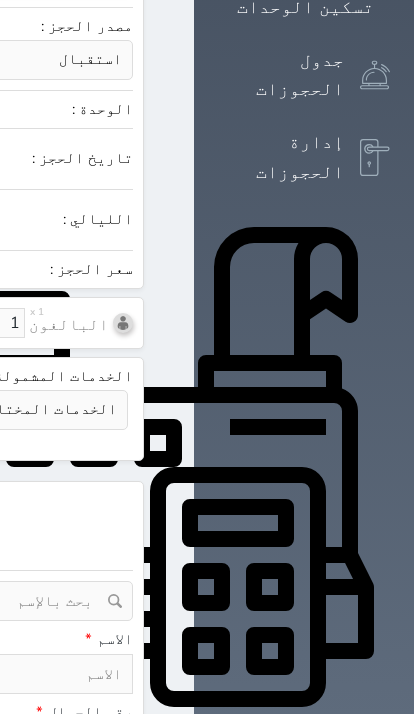 scroll, scrollTop: 443, scrollLeft: 0, axis: vertical 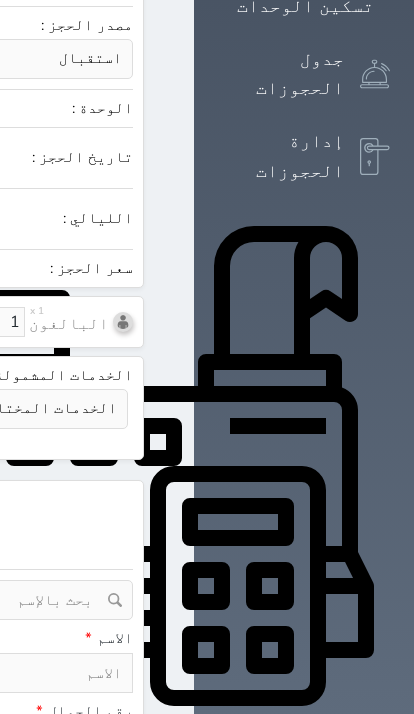 click at bounding box center [-348, 524] 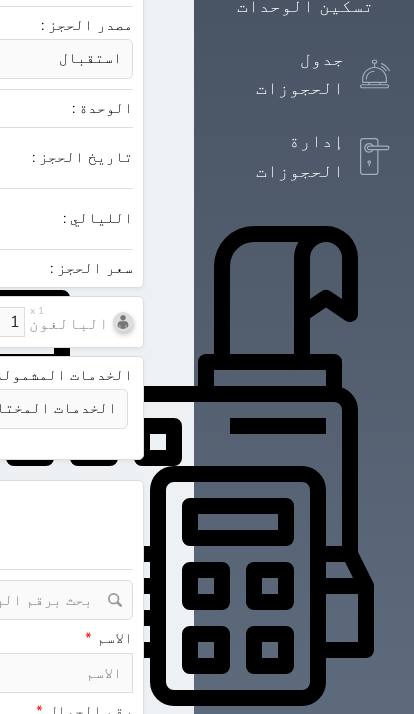 click at bounding box center [-343, 600] 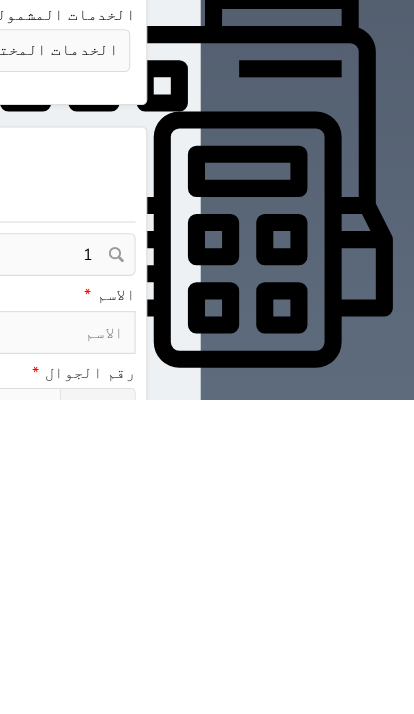 type on "11" 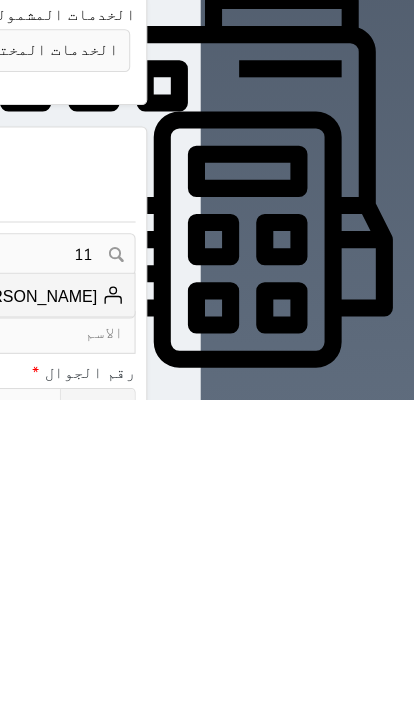 select 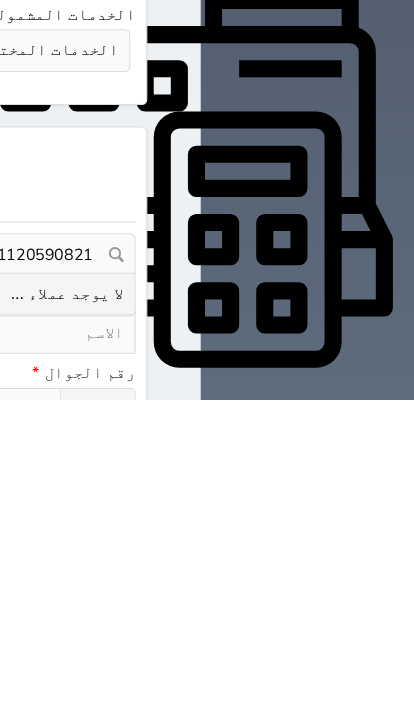 scroll, scrollTop: 805, scrollLeft: 0, axis: vertical 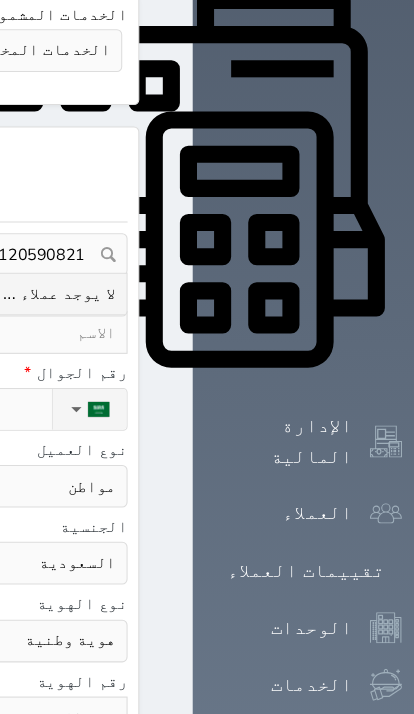 type on "1120590821" 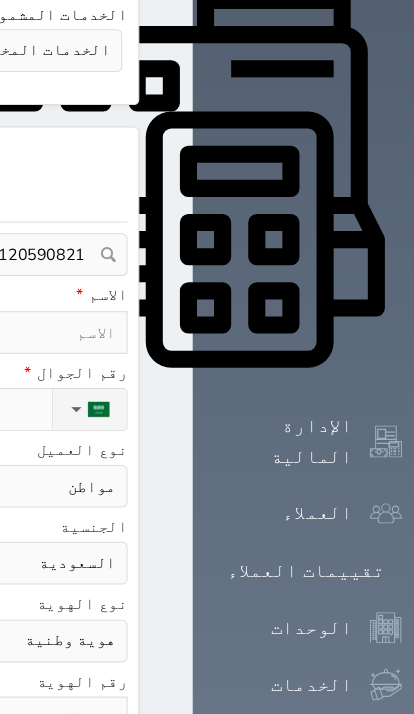type 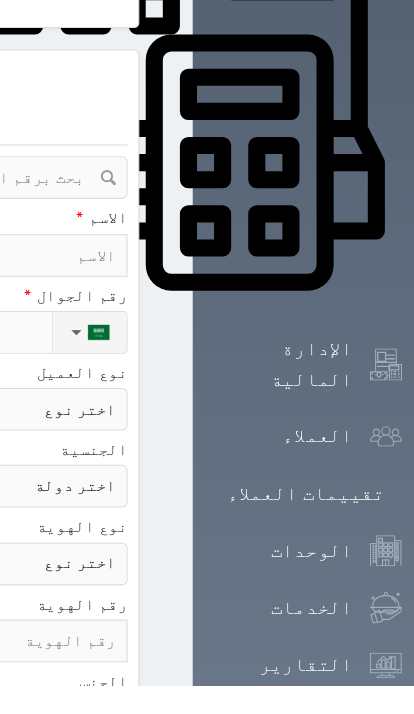 type on "ح" 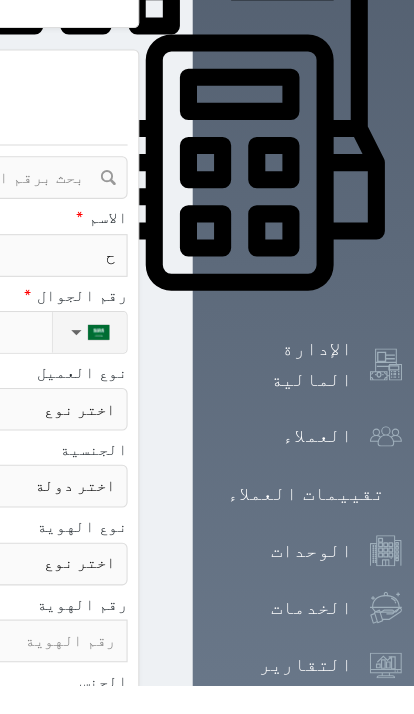 select 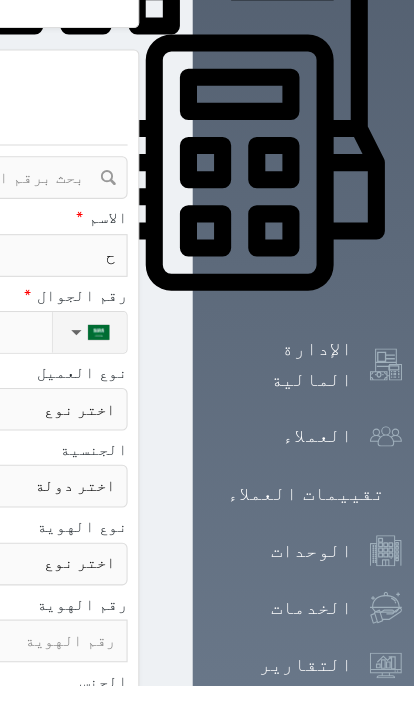 select 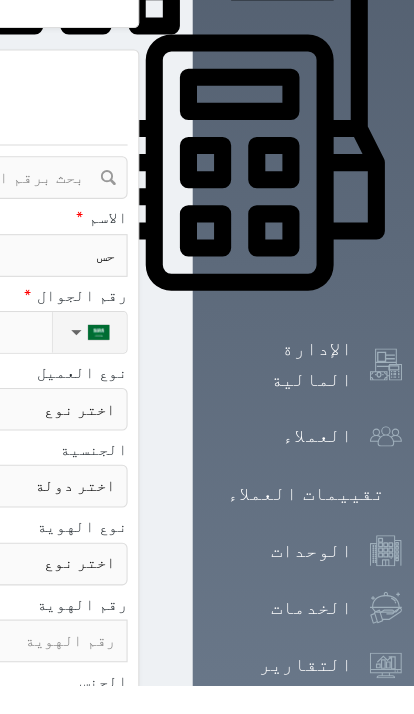 select 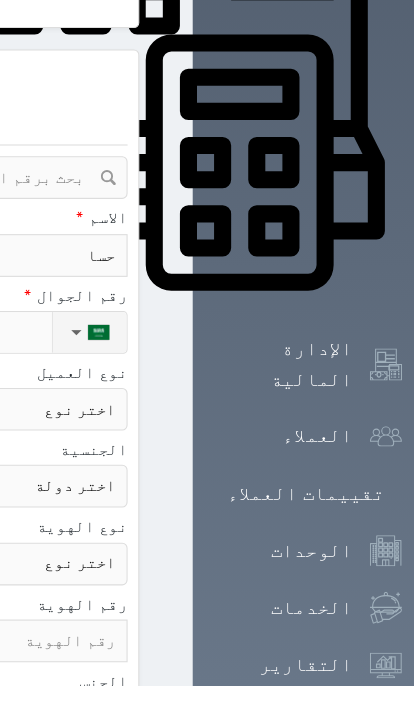 select 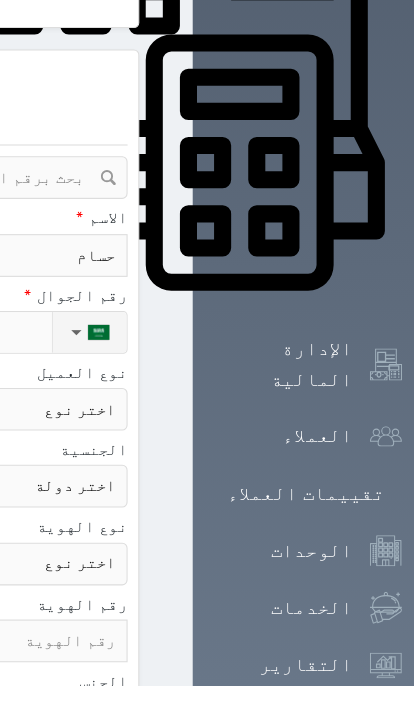 select 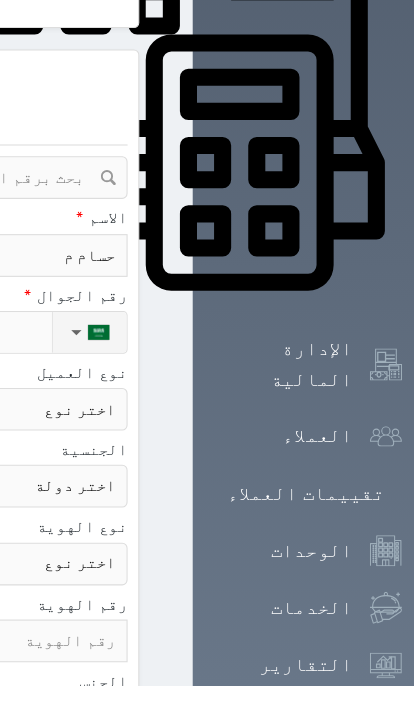 select 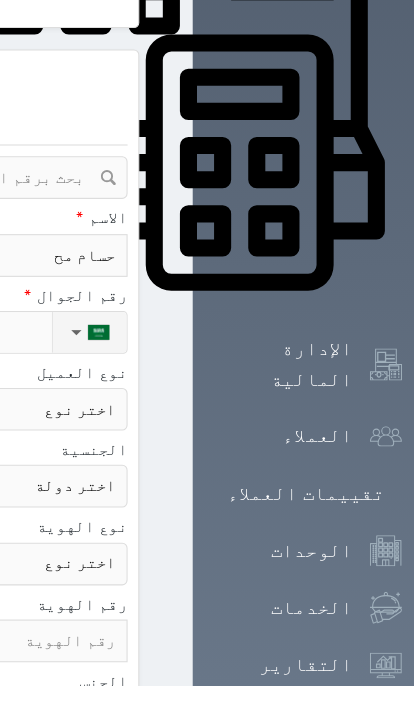 select 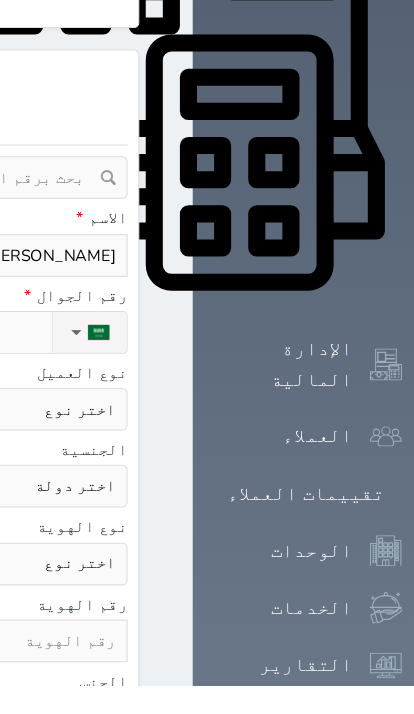 select 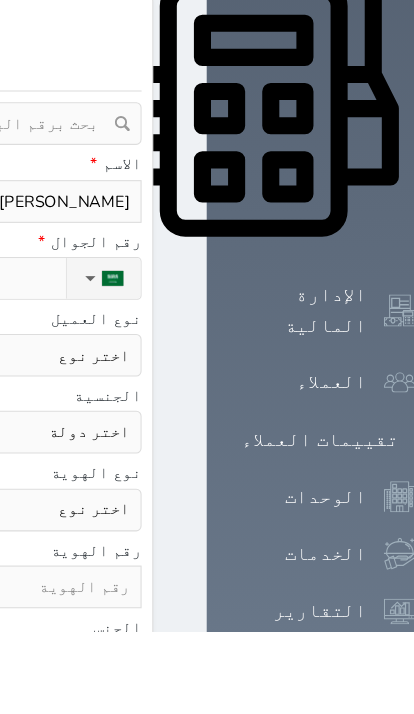 type on "0" 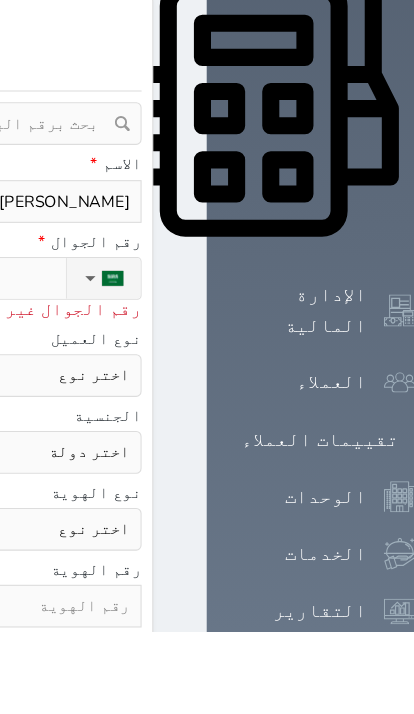type on "05" 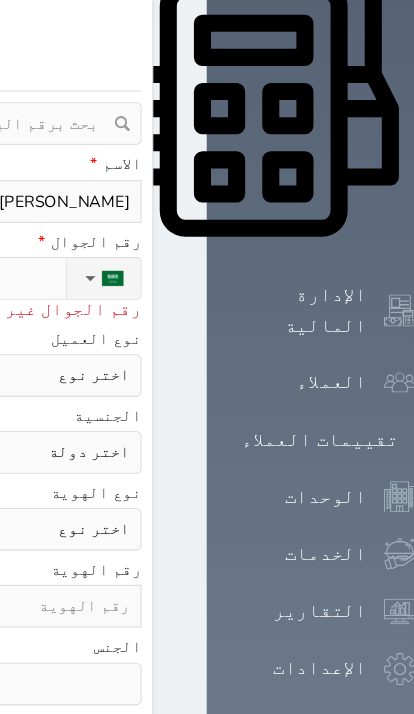 type on "0533282" 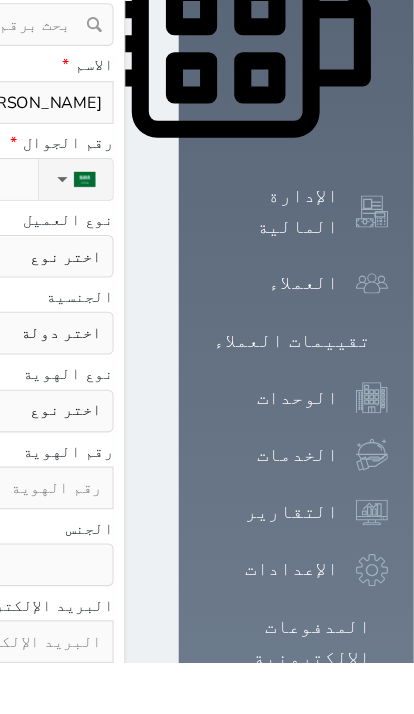 click on "اختر نوع   هوية وطنية هوية عائلية جواز السفر" at bounding box center [-336, 478] 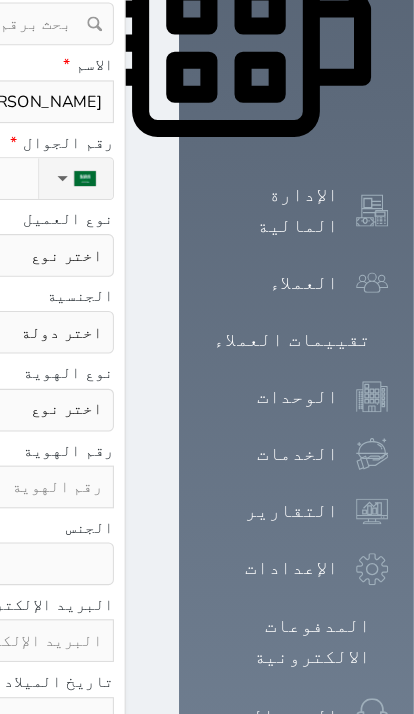 click at bounding box center (-336, 456) 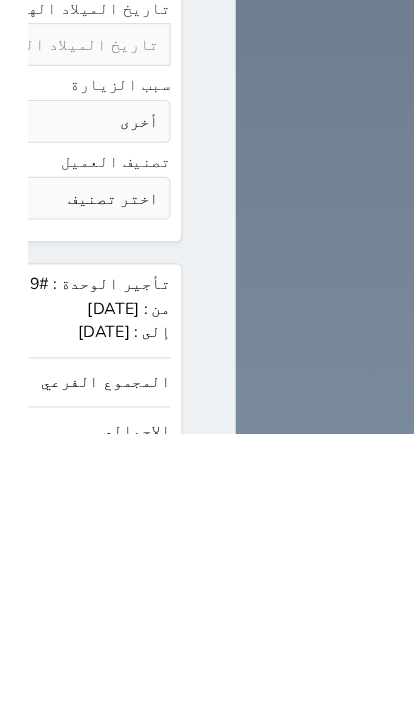 scroll, scrollTop: 1420, scrollLeft: 0, axis: vertical 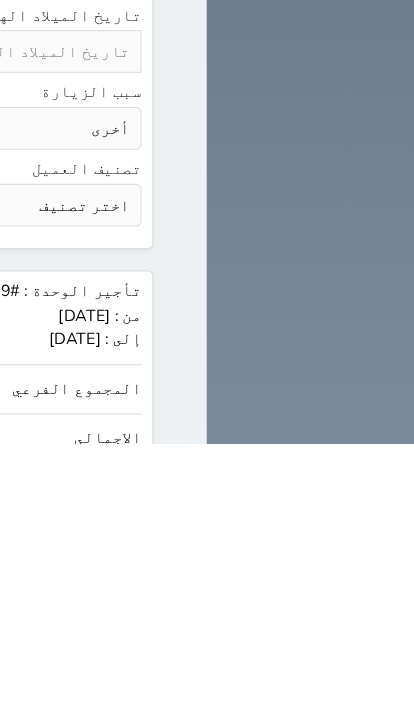 click on "1100.00" at bounding box center (-740, 662) 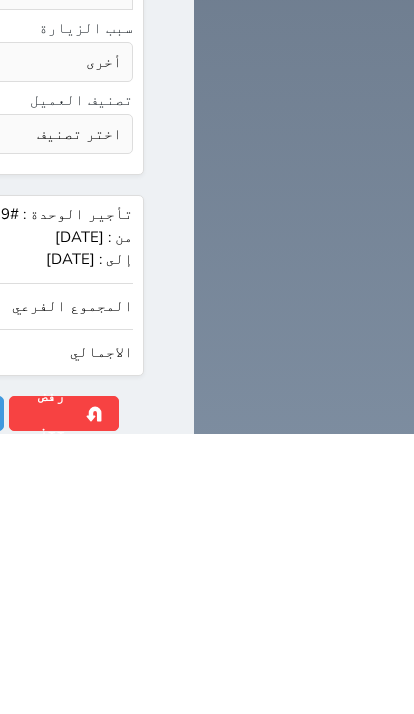 click on "حجز" at bounding box center (-394, 693) 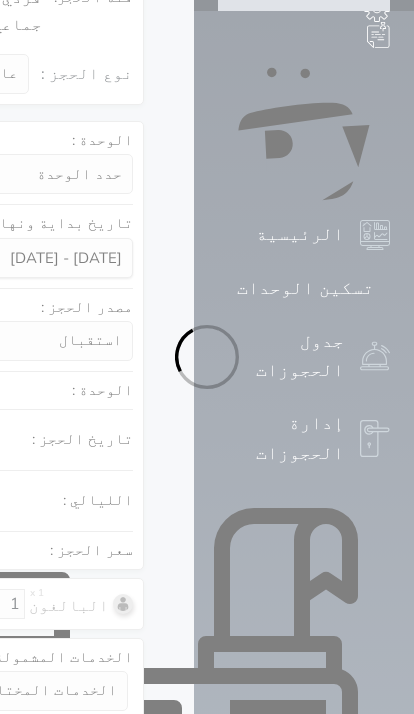 scroll, scrollTop: 0, scrollLeft: 0, axis: both 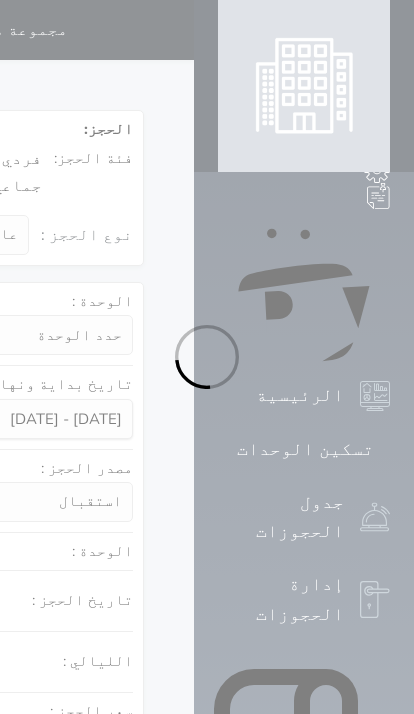 click at bounding box center (207, 357) 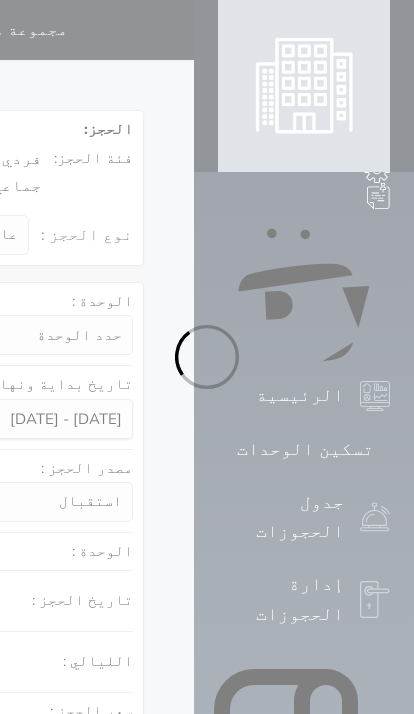 click at bounding box center [207, 357] 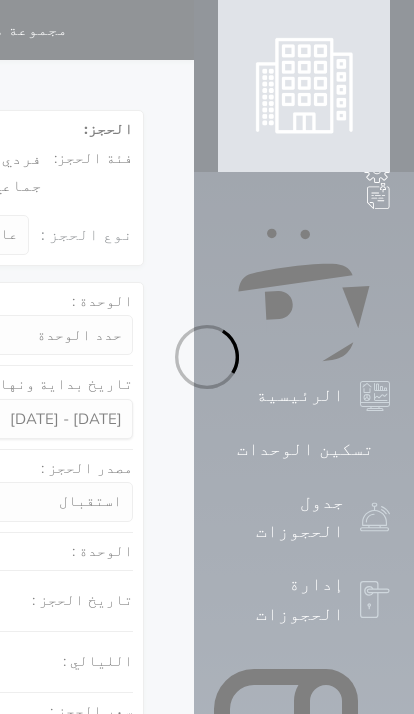 click at bounding box center [207, 357] 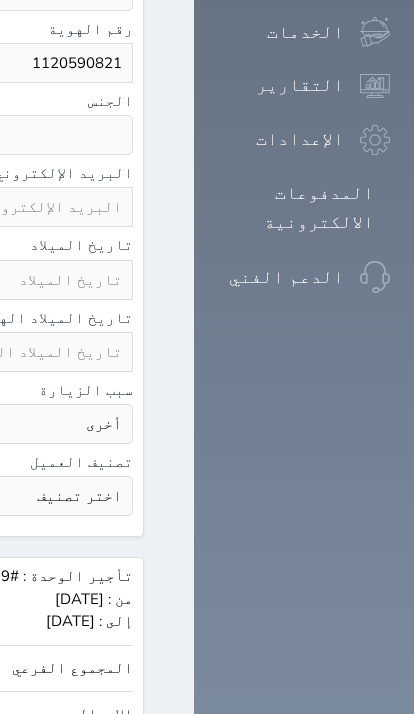 click on "حجز" at bounding box center [-394, 775] 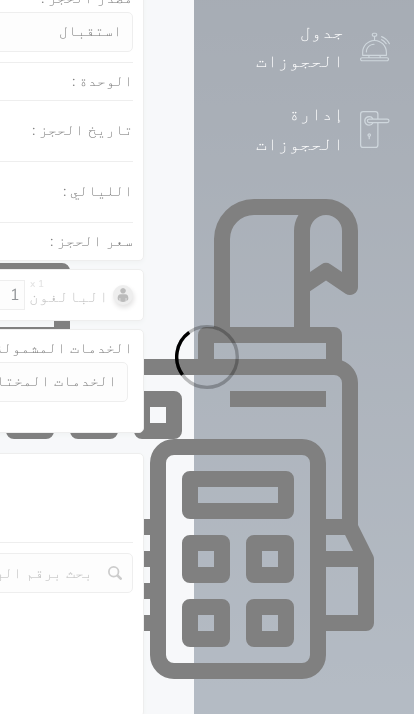 scroll, scrollTop: 454, scrollLeft: 0, axis: vertical 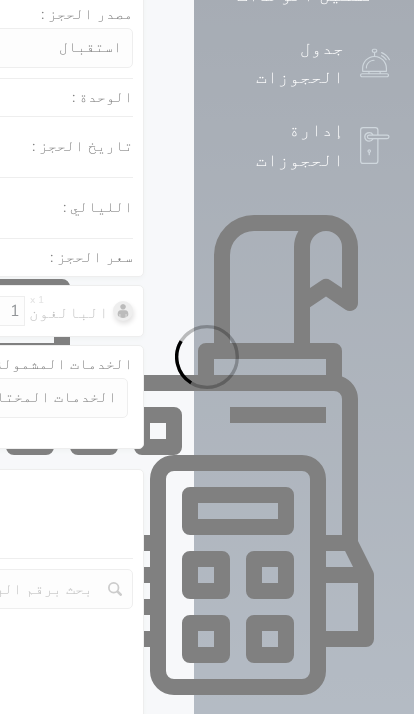 click at bounding box center (207, 357) 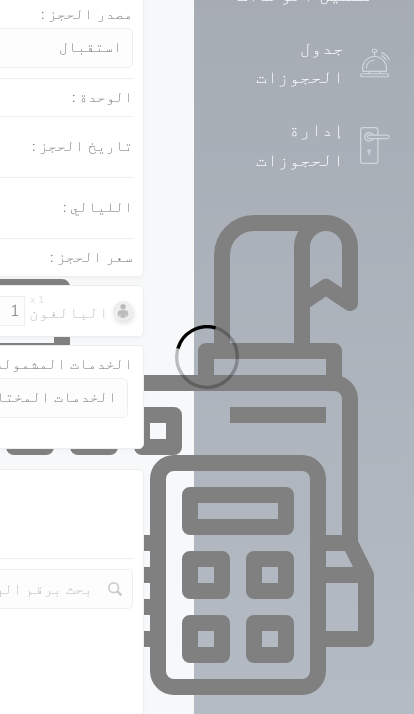 click at bounding box center (207, 357) 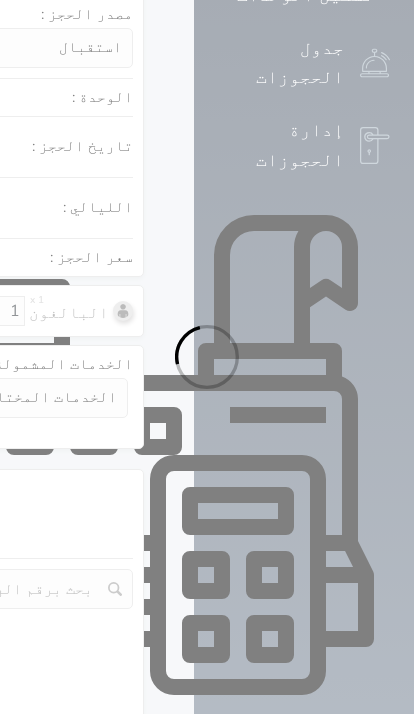click at bounding box center (207, 357) 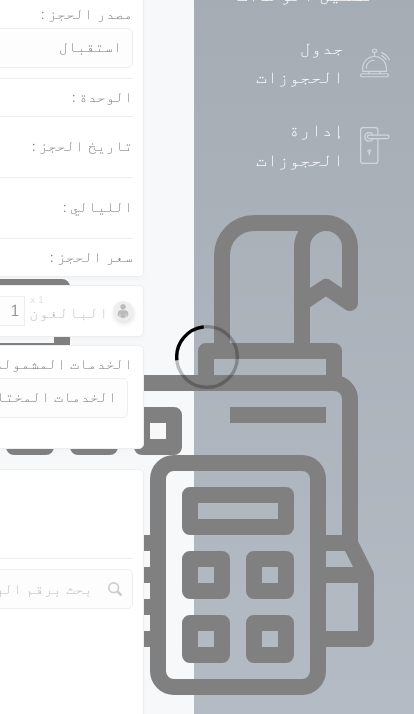 click at bounding box center [207, 357] 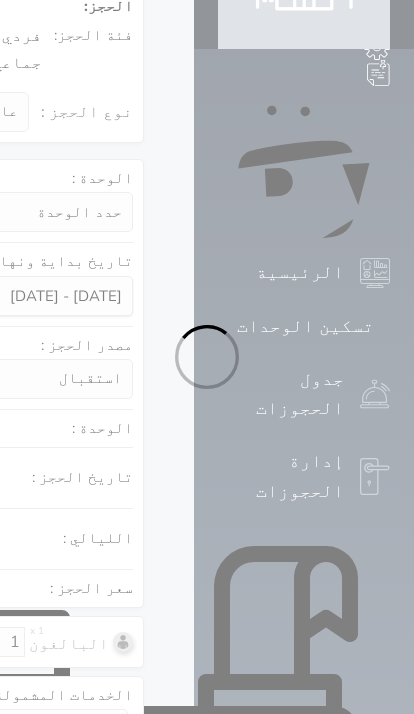 scroll, scrollTop: 0, scrollLeft: 0, axis: both 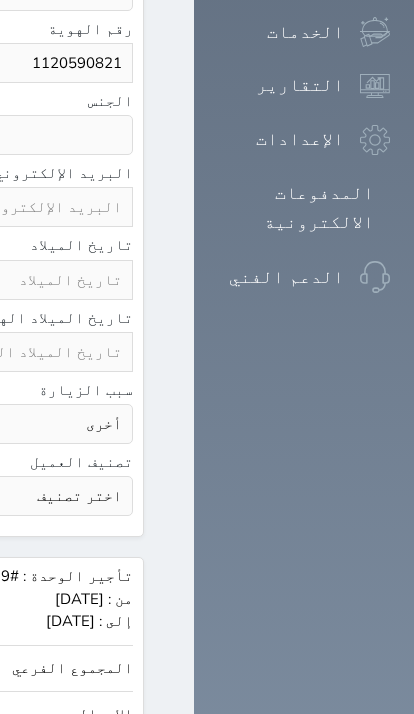 click on "حجز" at bounding box center [-394, 775] 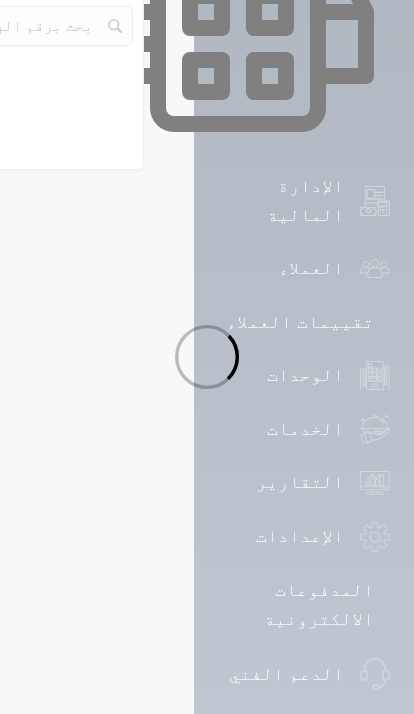 scroll, scrollTop: 394, scrollLeft: 0, axis: vertical 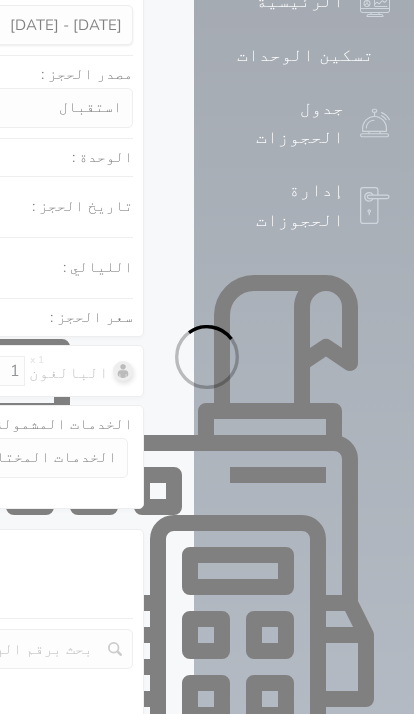 click at bounding box center (207, 357) 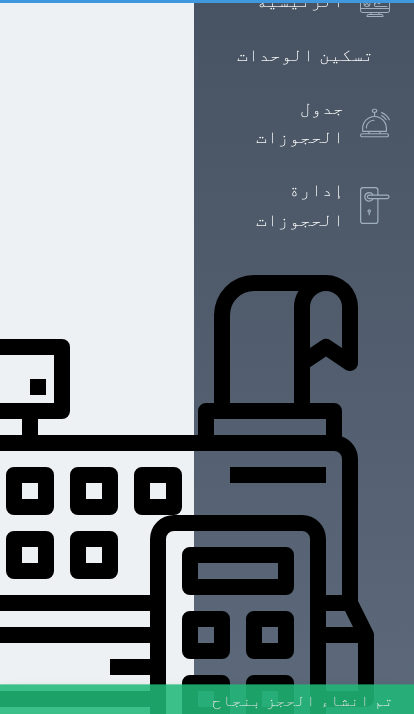 scroll, scrollTop: 0, scrollLeft: 0, axis: both 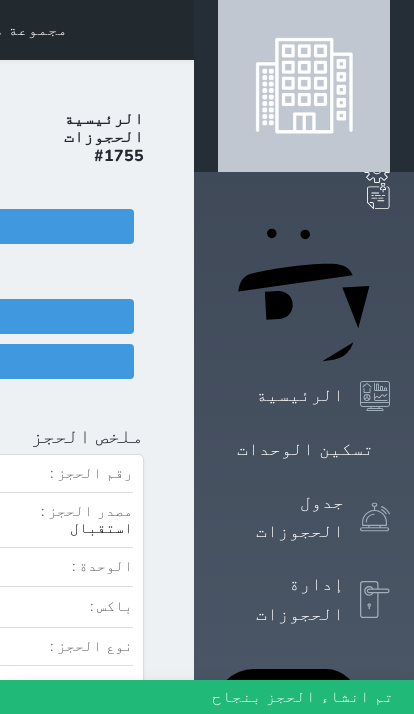 click on "تسجيل دخول" at bounding box center (-96, 361) 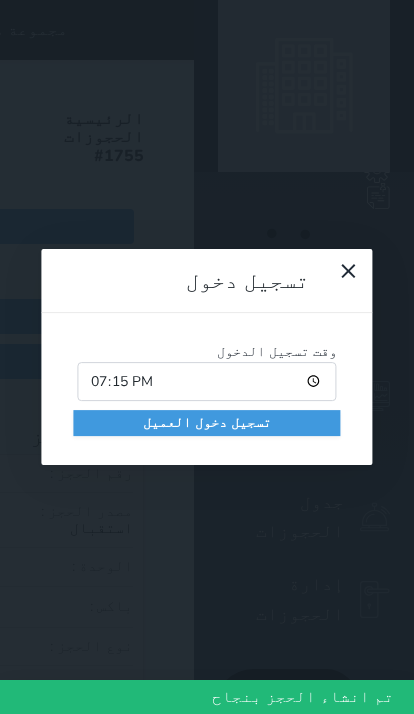 click on "تسجيل دخول العميل" at bounding box center [206, 423] 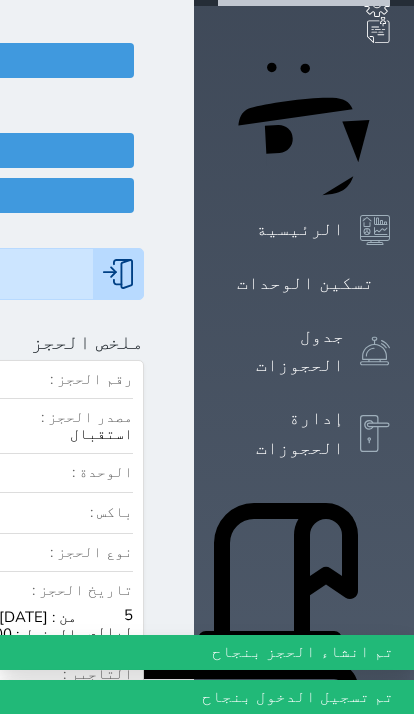 scroll, scrollTop: 168, scrollLeft: 0, axis: vertical 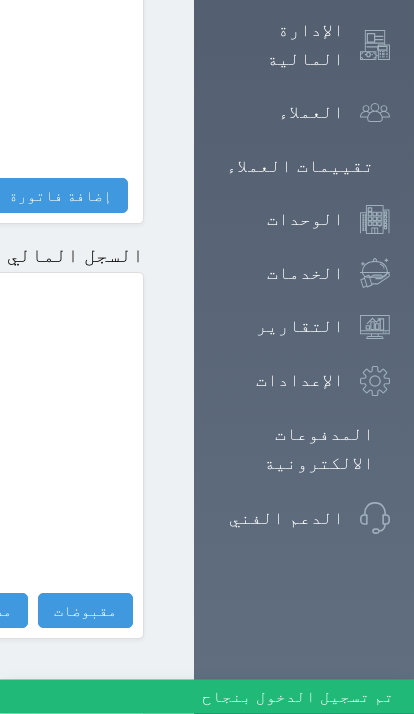 click on "مقبوضات" at bounding box center (85, 611) 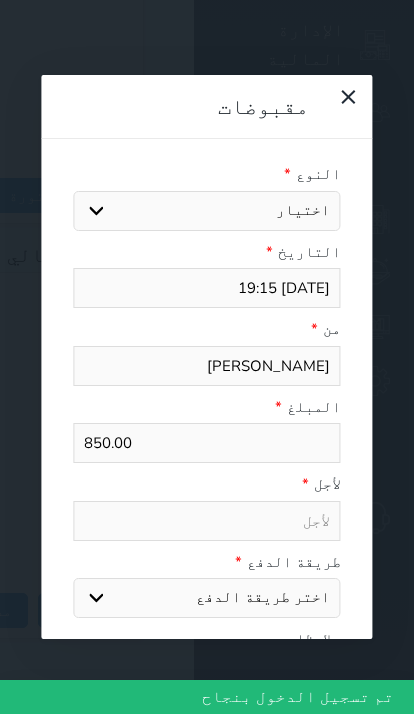 click on "اختيار   مقبوضات عامة قيمة إيجار فواتير تامين عربون لا ينطبق آخر مغسلة واي فاي - الإنترنت مواقف السيارات طعام الأغذية والمشروبات مشروبات المشروبات الباردة المشروبات الساخنة الإفطار غداء عشاء مخبز و كعك حمام سباحة الصالة الرياضية سبا و خدمات الجمال اختيار وإسقاط (خدمات النقل) ميني بار كابل - تلفزيون سرير إضافي تصفيف الشعر التسوق خدمات الجولات السياحية المنظمة خدمات الدليل السياحي" at bounding box center (206, 211) 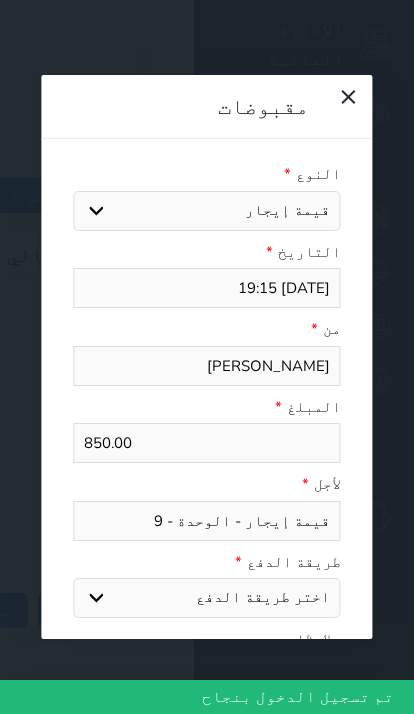 click on "اختر طريقة الدفع   دفع نقدى   تحويل بنكى   مدى   بطاقة ائتمان   آجل" at bounding box center [206, 598] 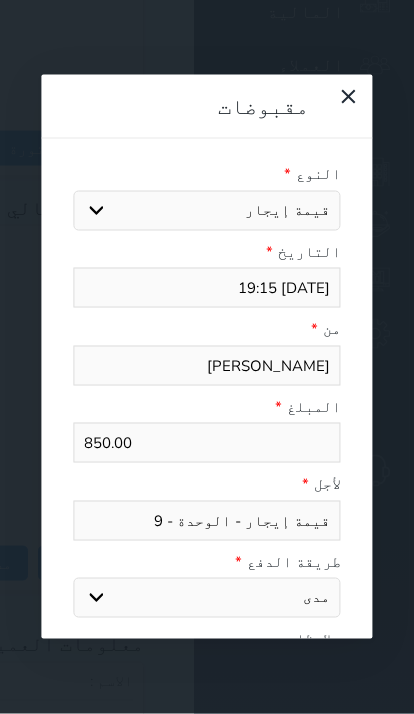 scroll, scrollTop: 1284, scrollLeft: 0, axis: vertical 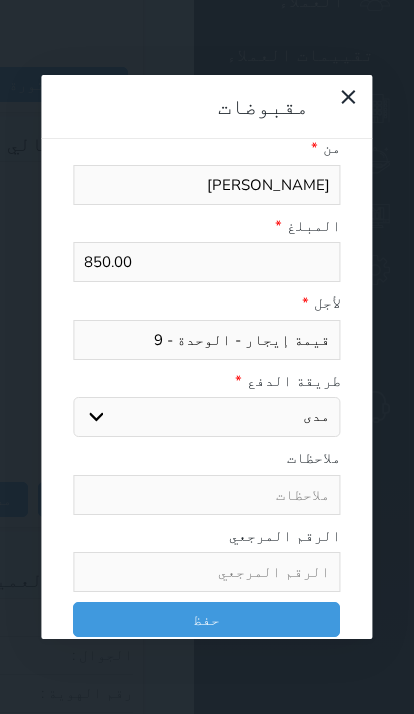 click at bounding box center [206, 572] 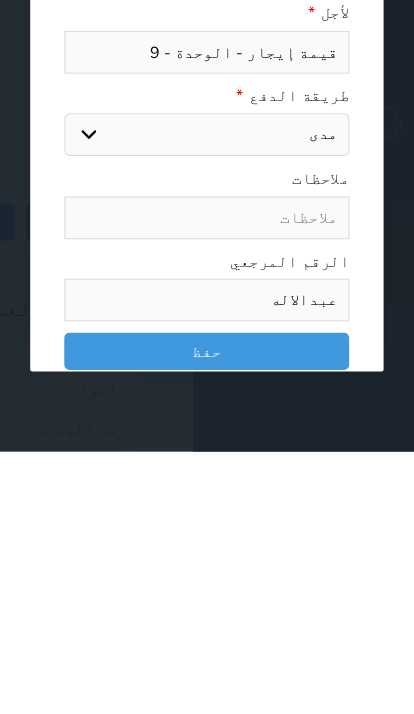 click on "حفظ" at bounding box center (206, 619) 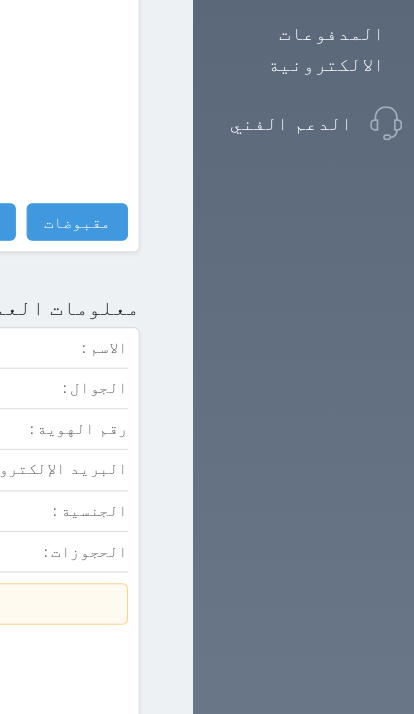 click at bounding box center (170, -1545) 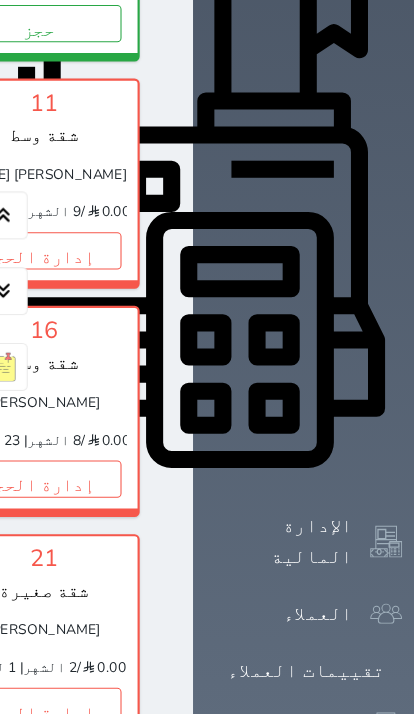 scroll, scrollTop: 710, scrollLeft: 0, axis: vertical 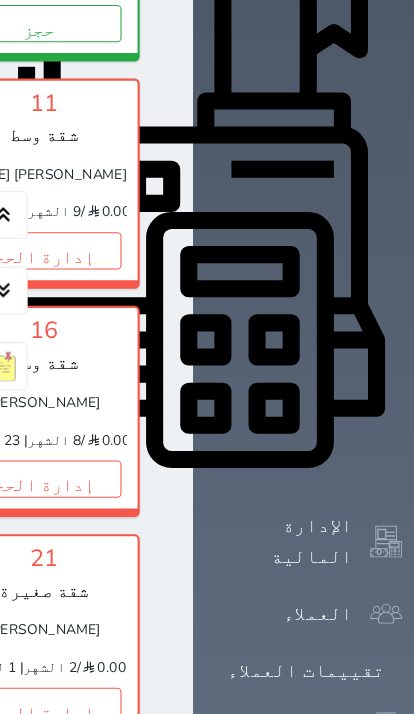 click at bounding box center [-388, -112] 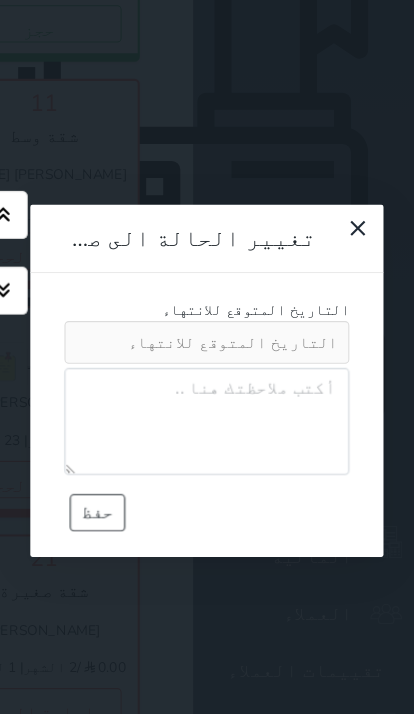 click on "تغيير الحالة الى صيانة                   التاريخ المتوقع للانتهاء       حفظ" at bounding box center [207, 357] 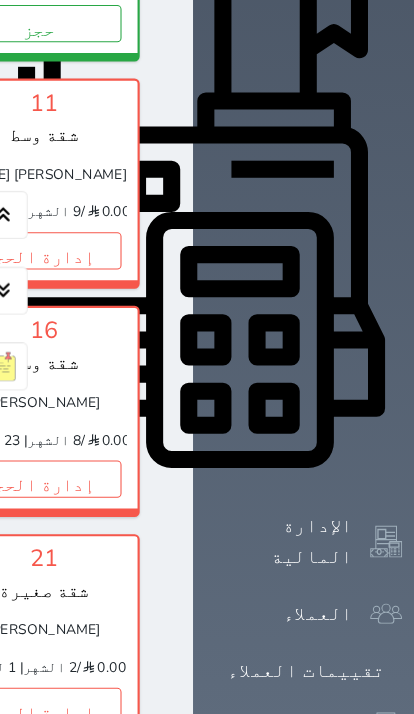 click on "تحويل لتحت الصيانة" at bounding box center (-337, -67) 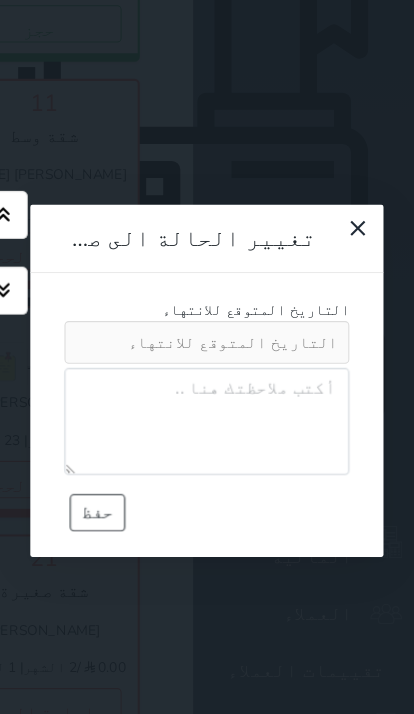 click on "حفظ" at bounding box center (104, 480) 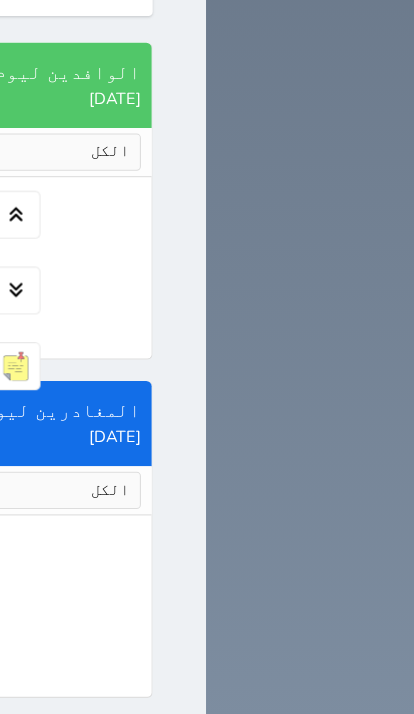 scroll, scrollTop: 2163, scrollLeft: 0, axis: vertical 